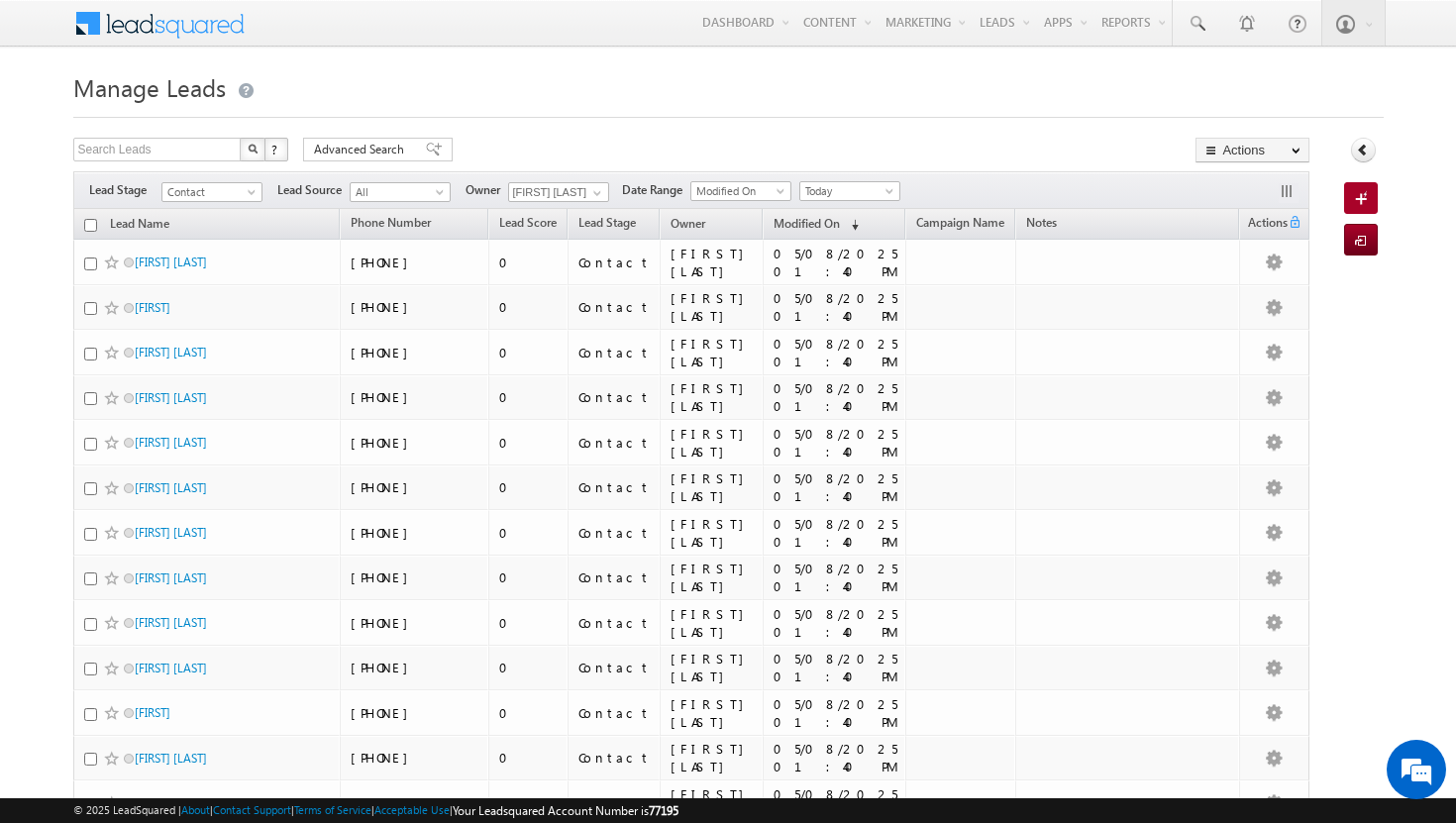 scroll, scrollTop: 0, scrollLeft: 0, axis: both 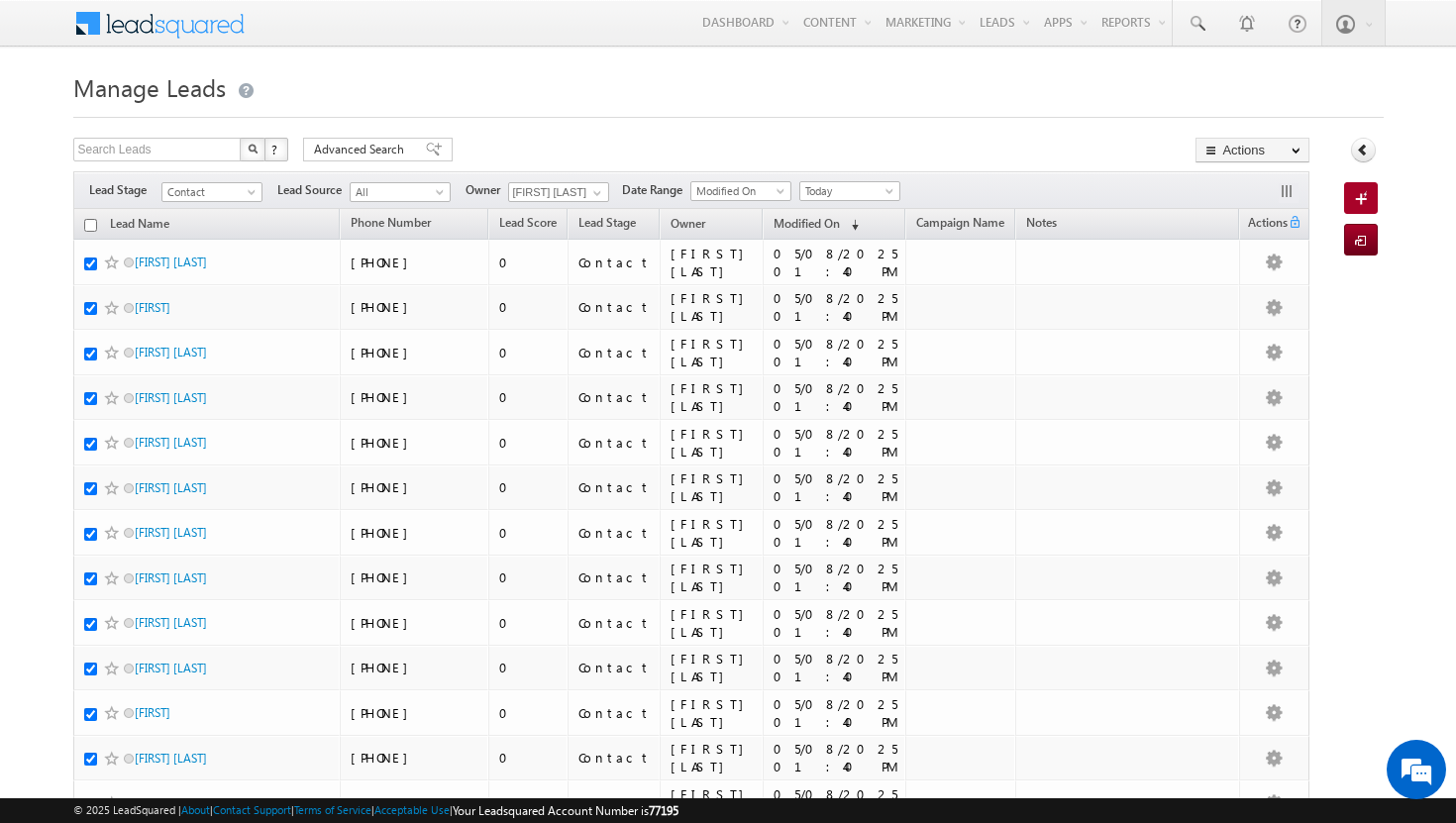 checkbox on "true" 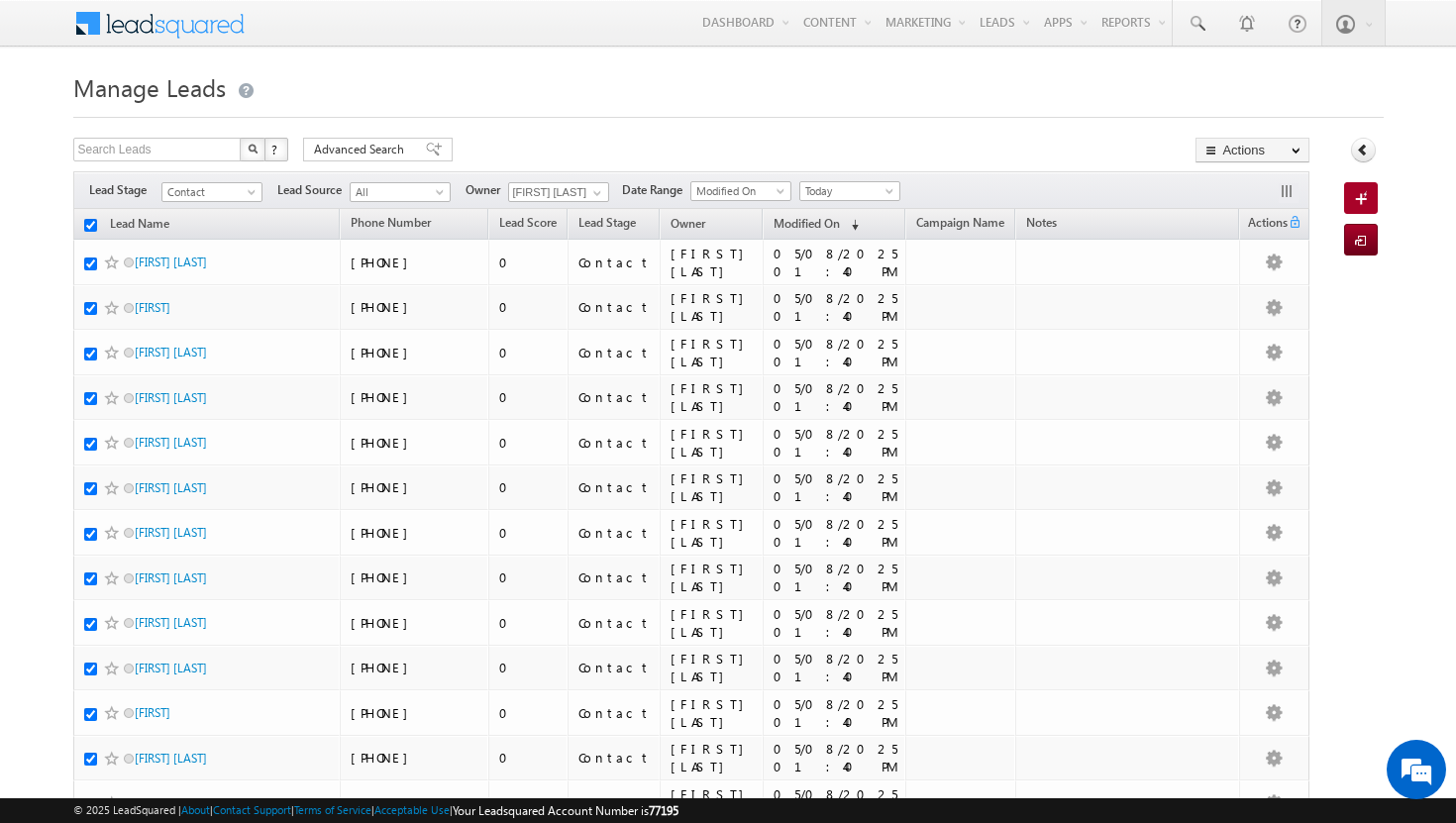 checkbox on "true" 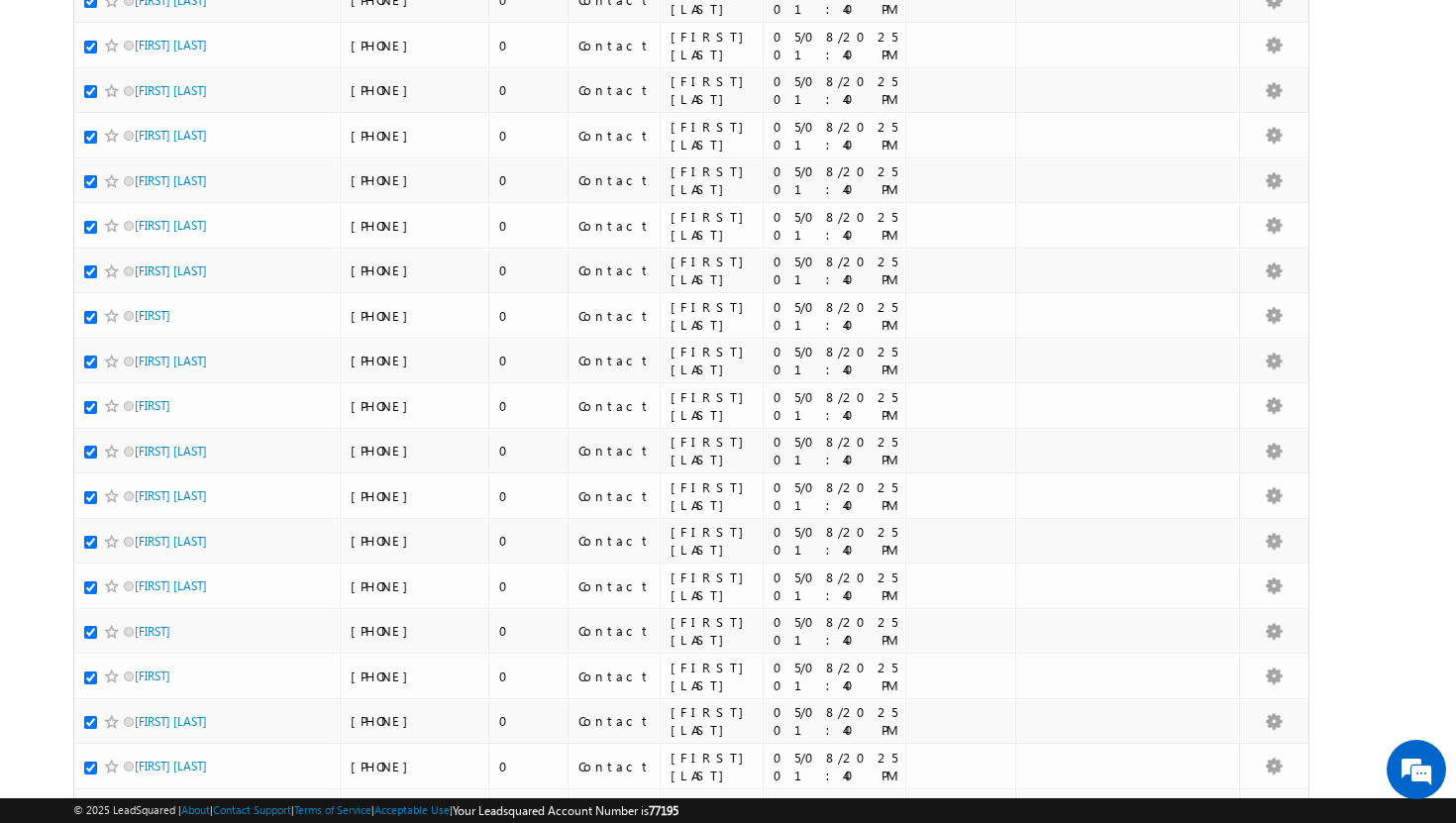 scroll, scrollTop: 0, scrollLeft: 0, axis: both 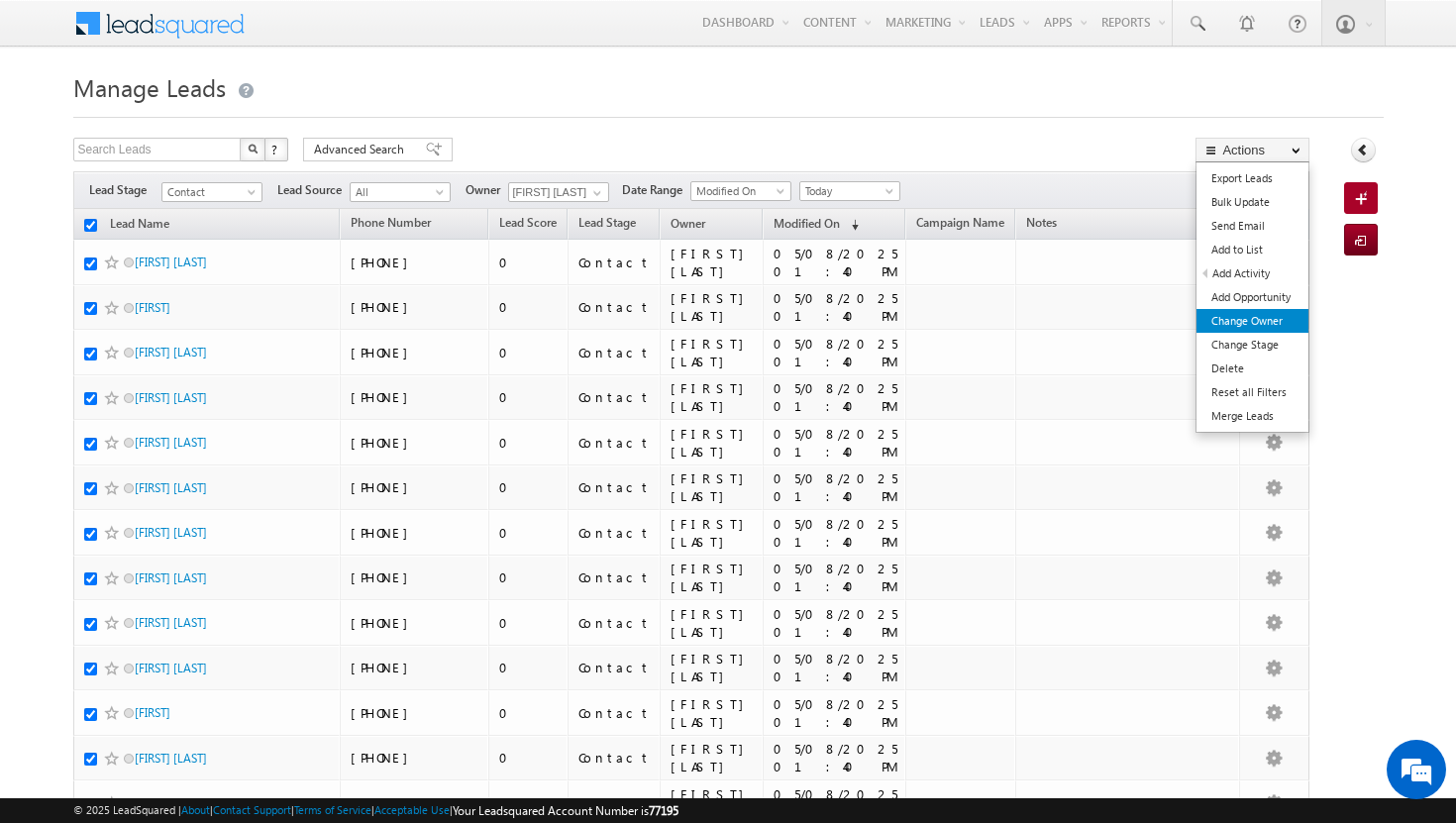 click on "Change Owner" at bounding box center [1252, 321] 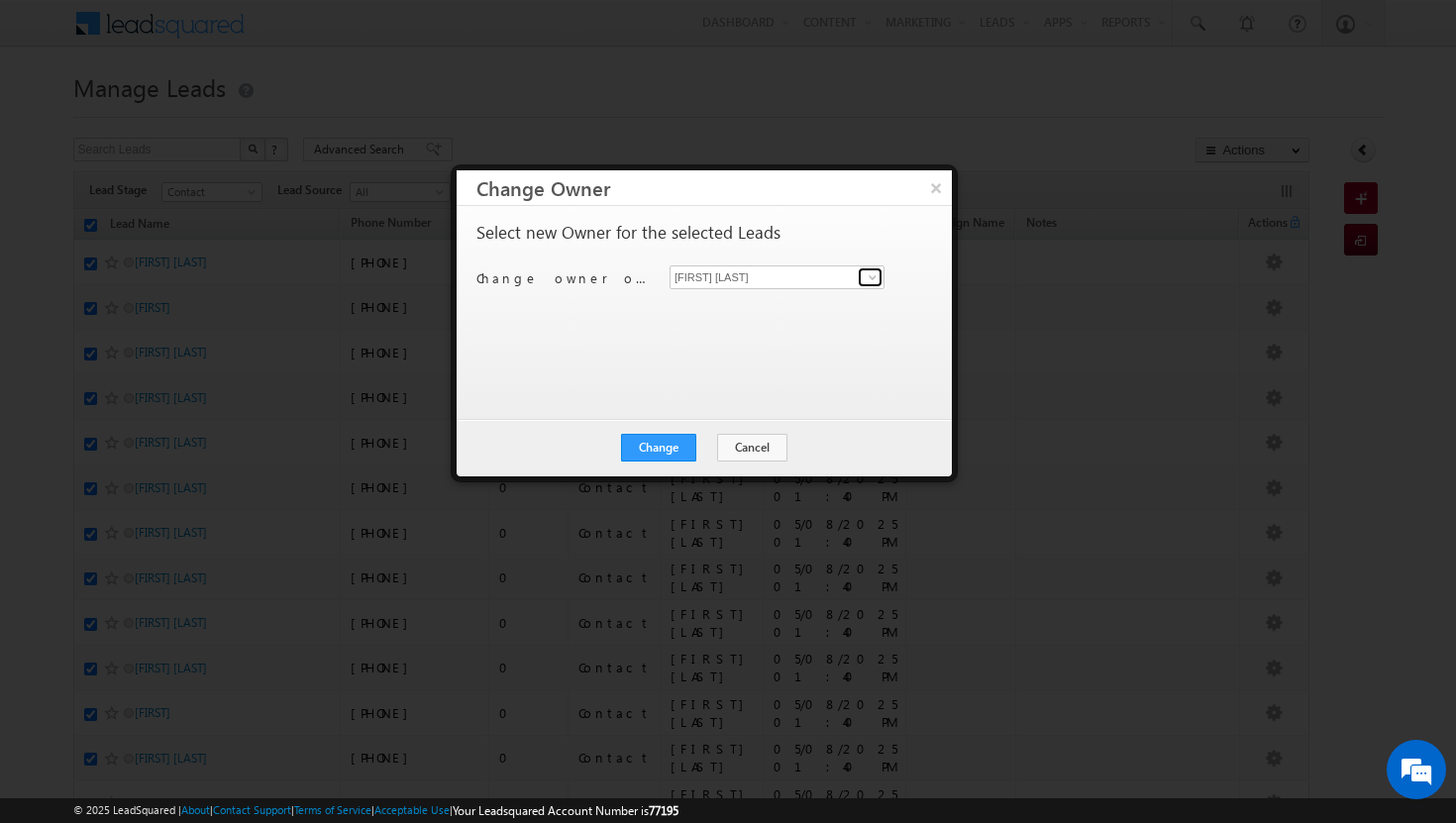 click at bounding box center (873, 277) 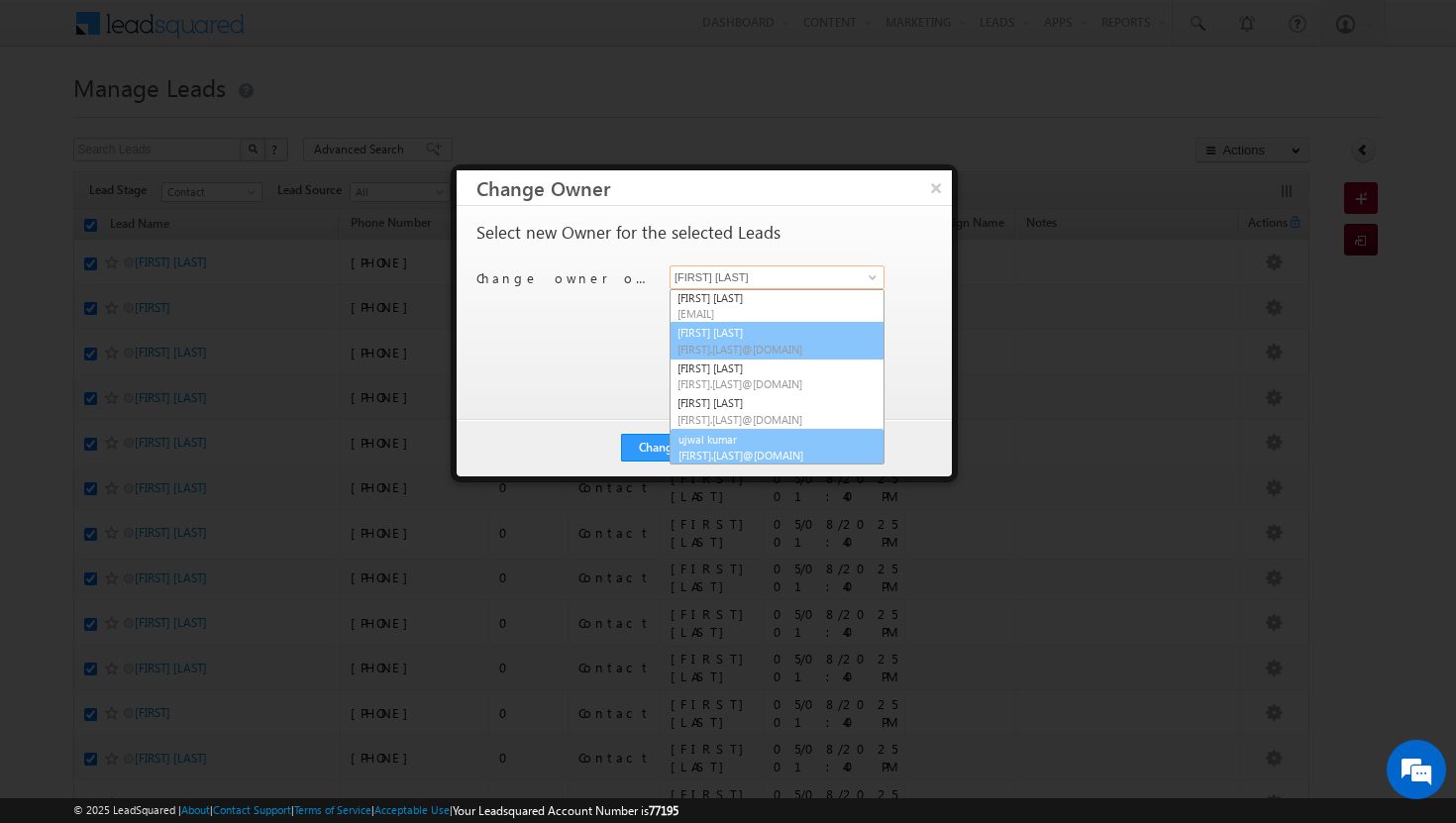 scroll, scrollTop: 73, scrollLeft: 0, axis: vertical 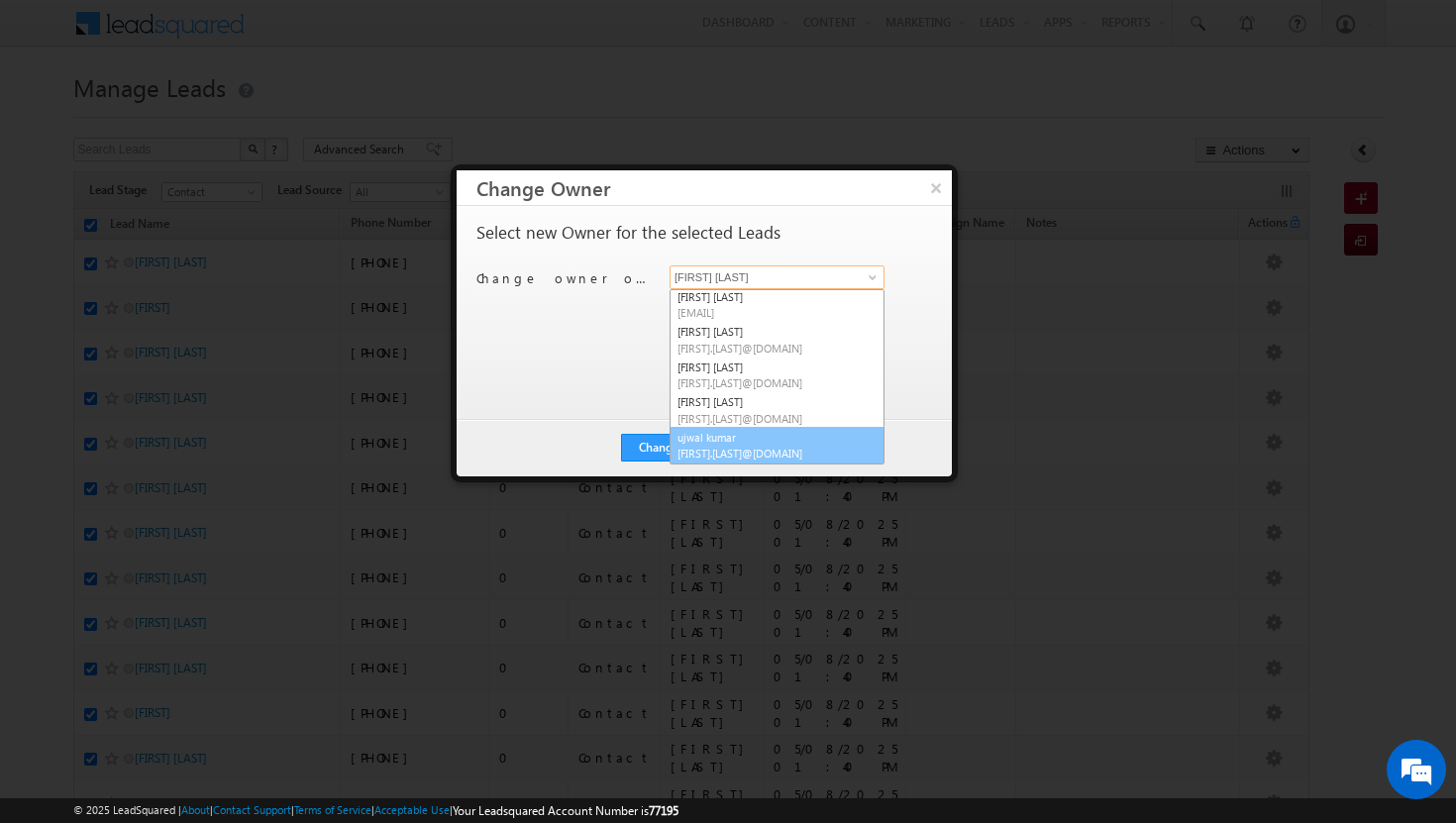 click on "[FIRST] [LAST] [FIRST].[LAST]@[DOMAIN]" at bounding box center [777, 446] 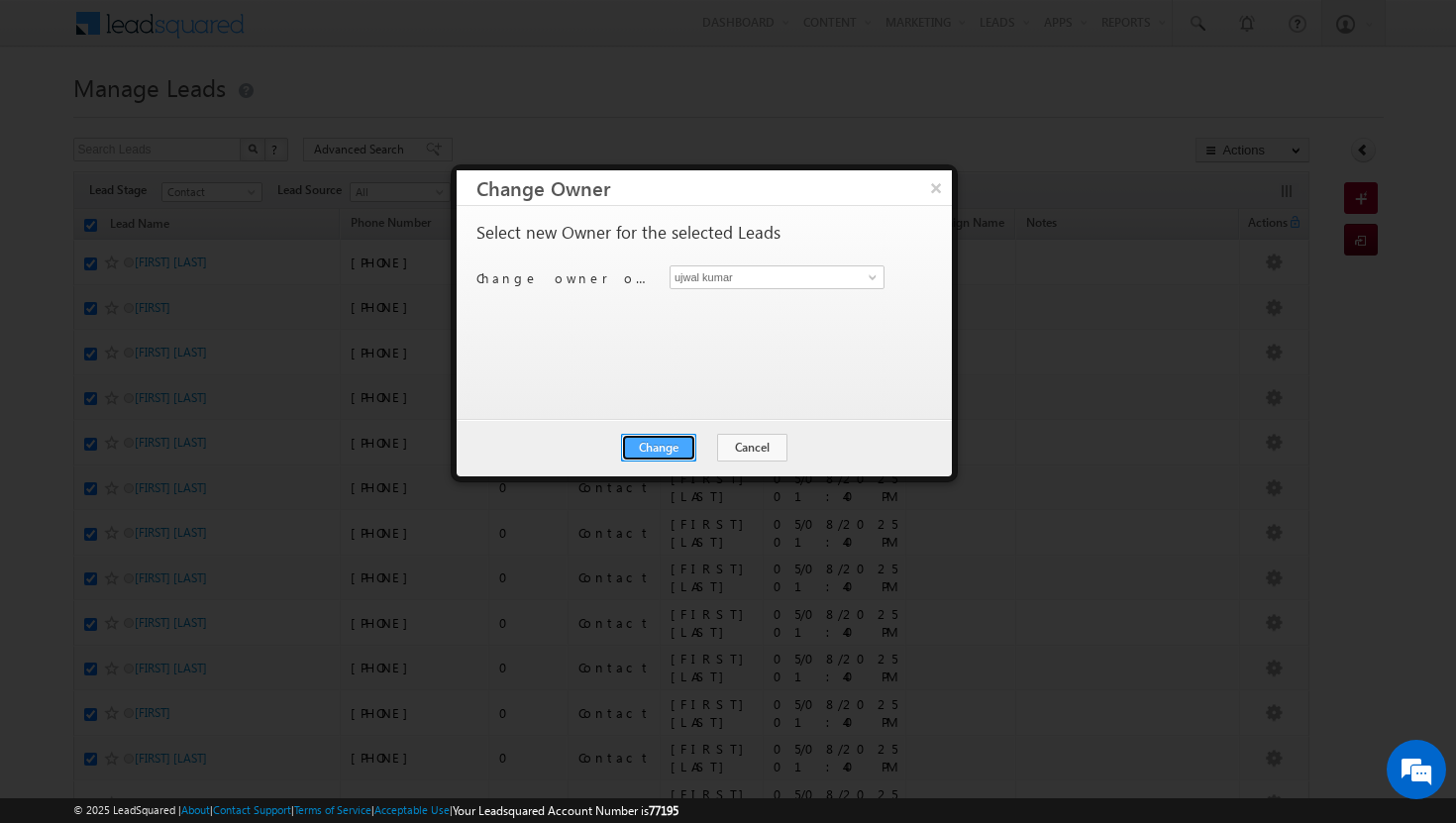 click on "Change" at bounding box center [659, 448] 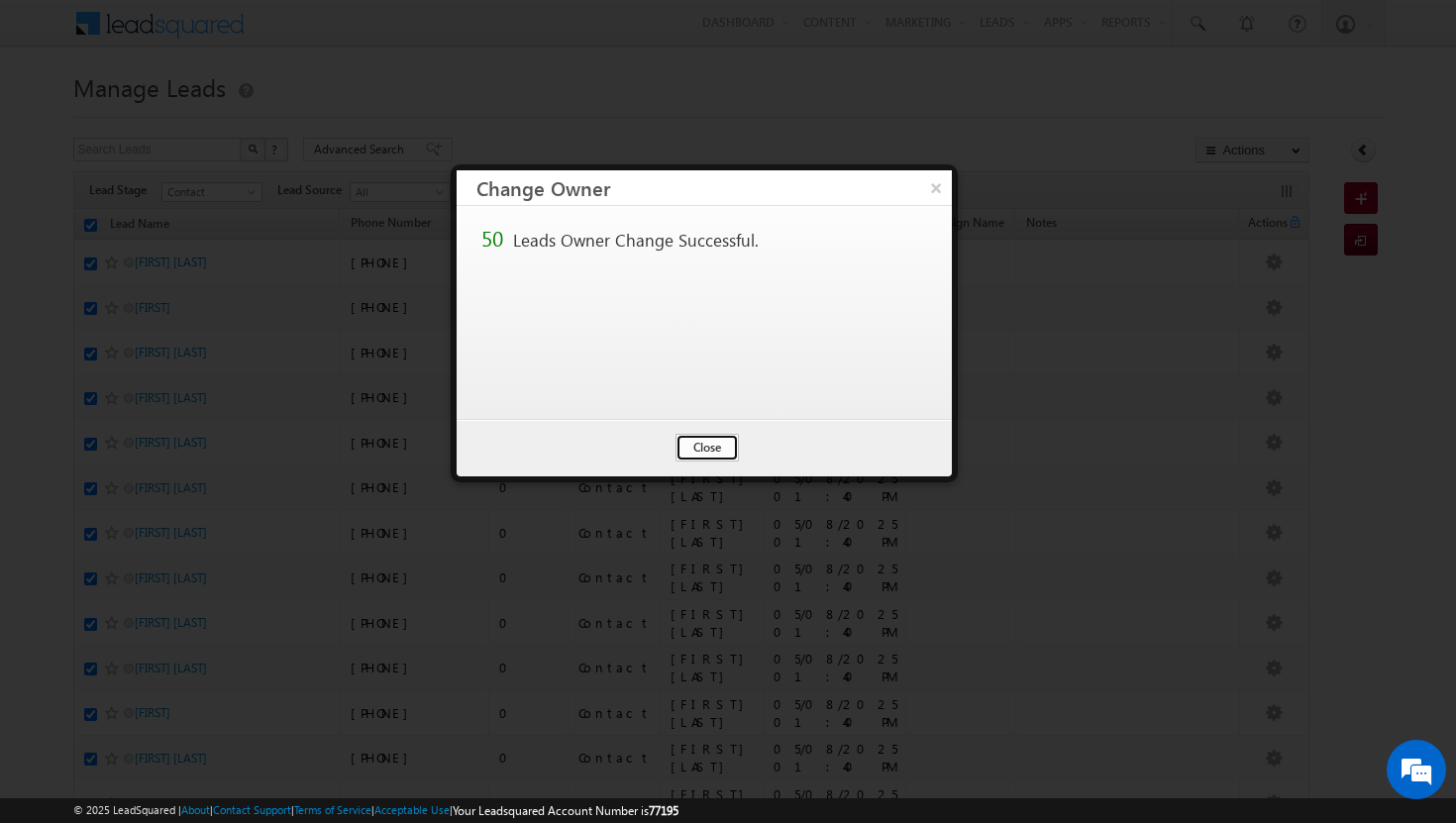 click on "Close" at bounding box center [707, 448] 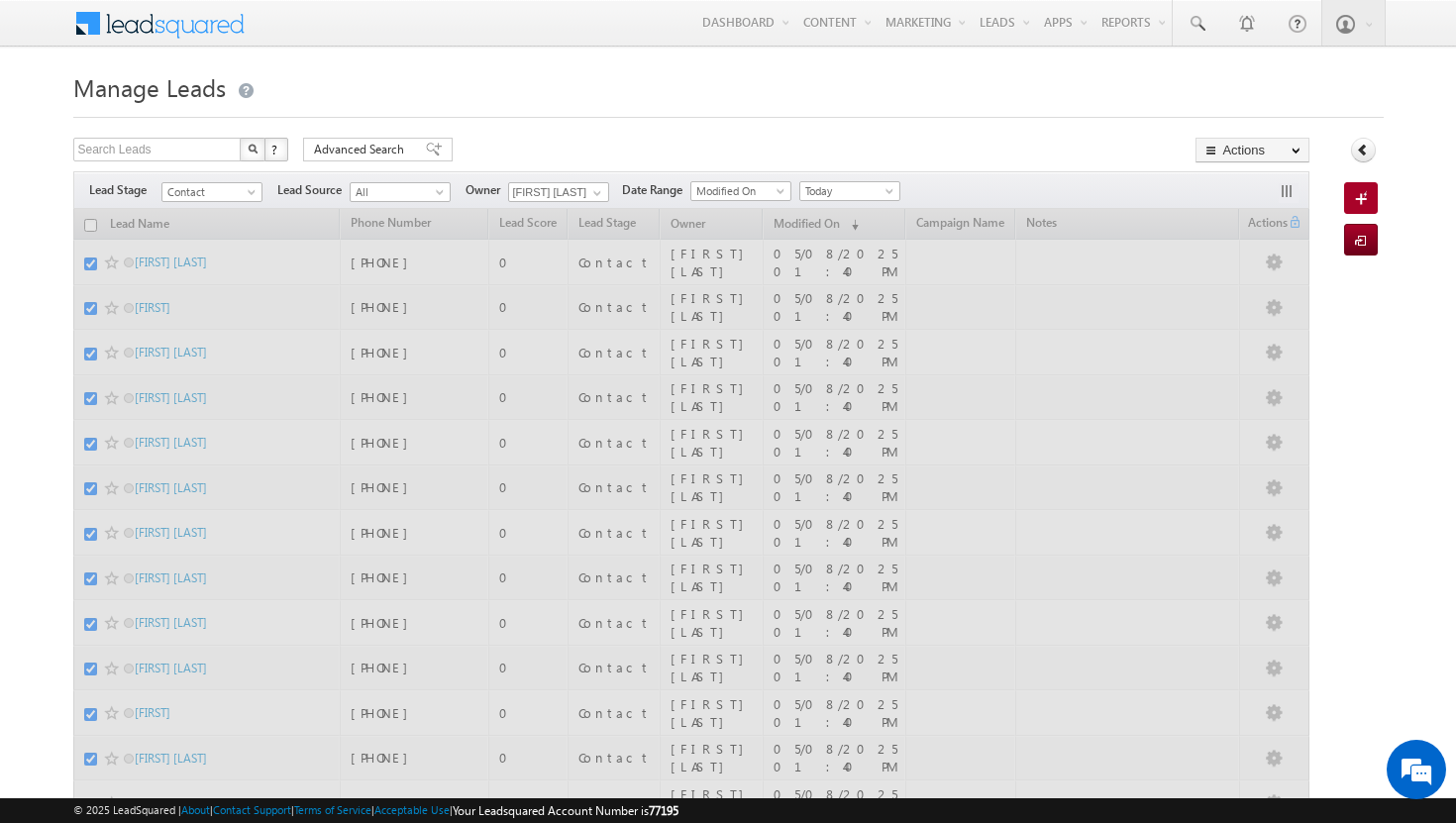 checkbox on "false" 